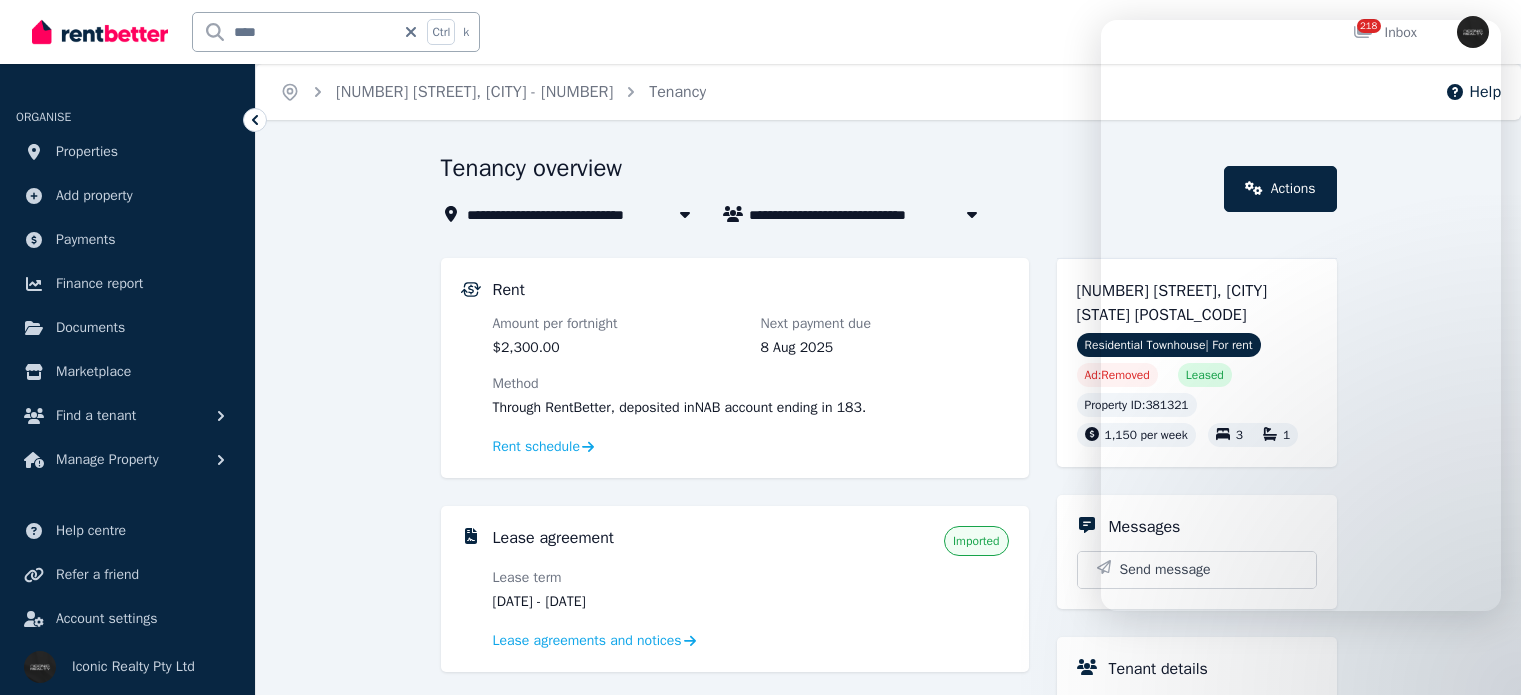 scroll, scrollTop: 300, scrollLeft: 0, axis: vertical 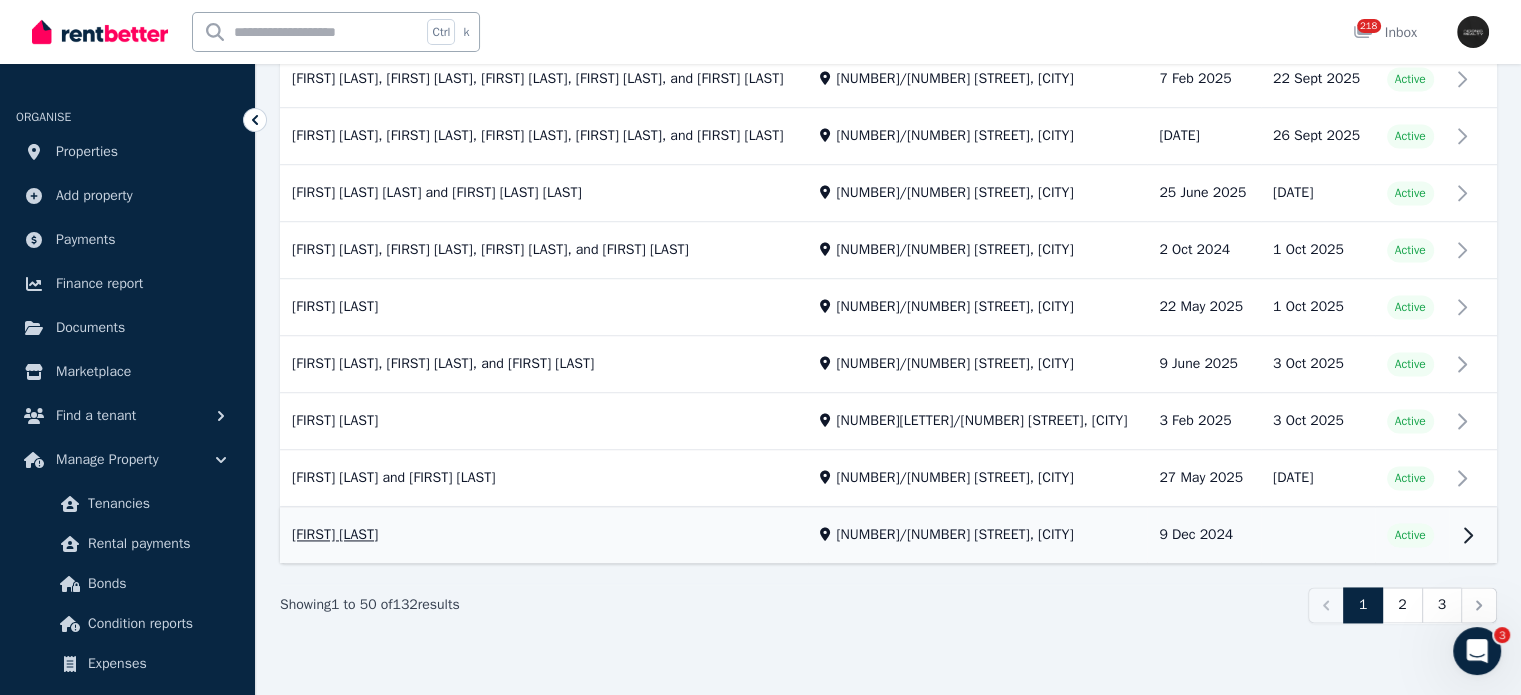 click on "View property details" at bounding box center (888, 536) 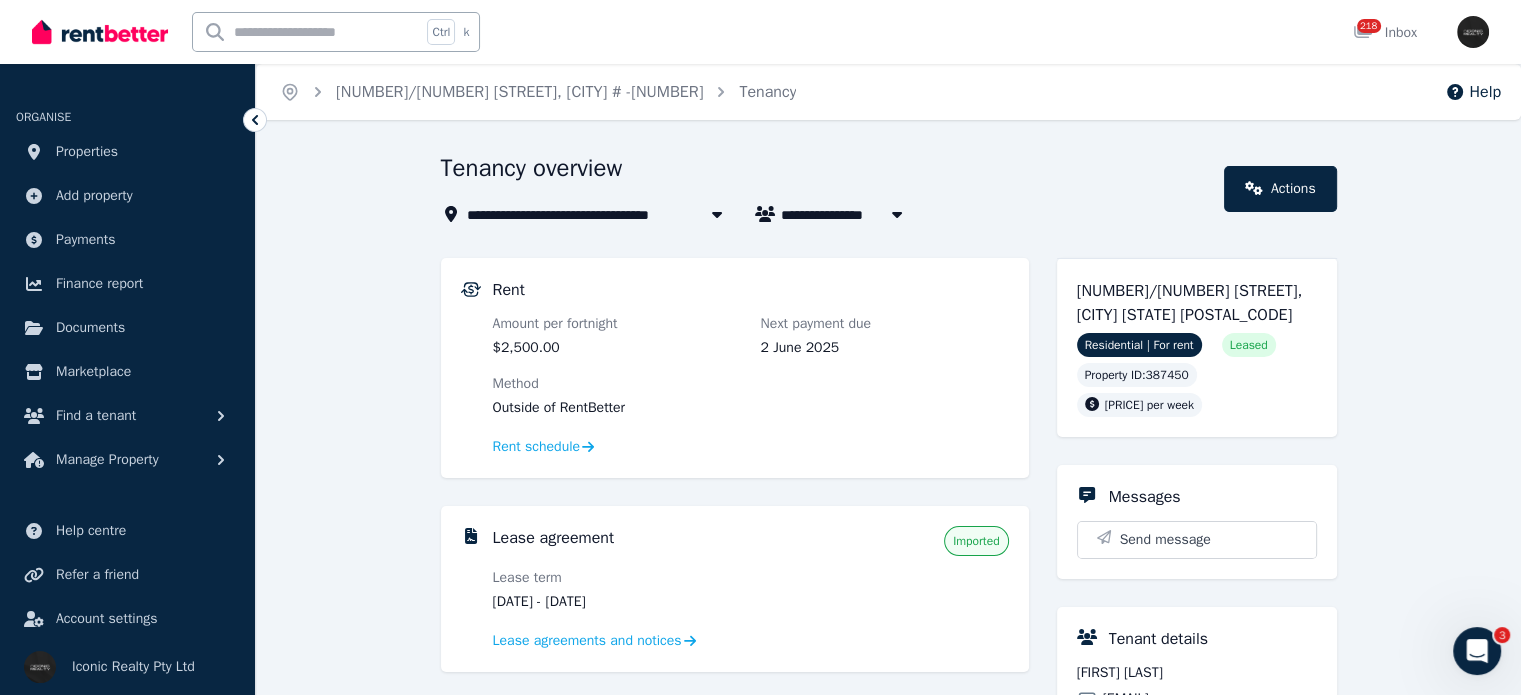 click on "[NUMBER]/[NUMBER] [STREET], [CITY] # -[NUMBER]" at bounding box center (645, 214) 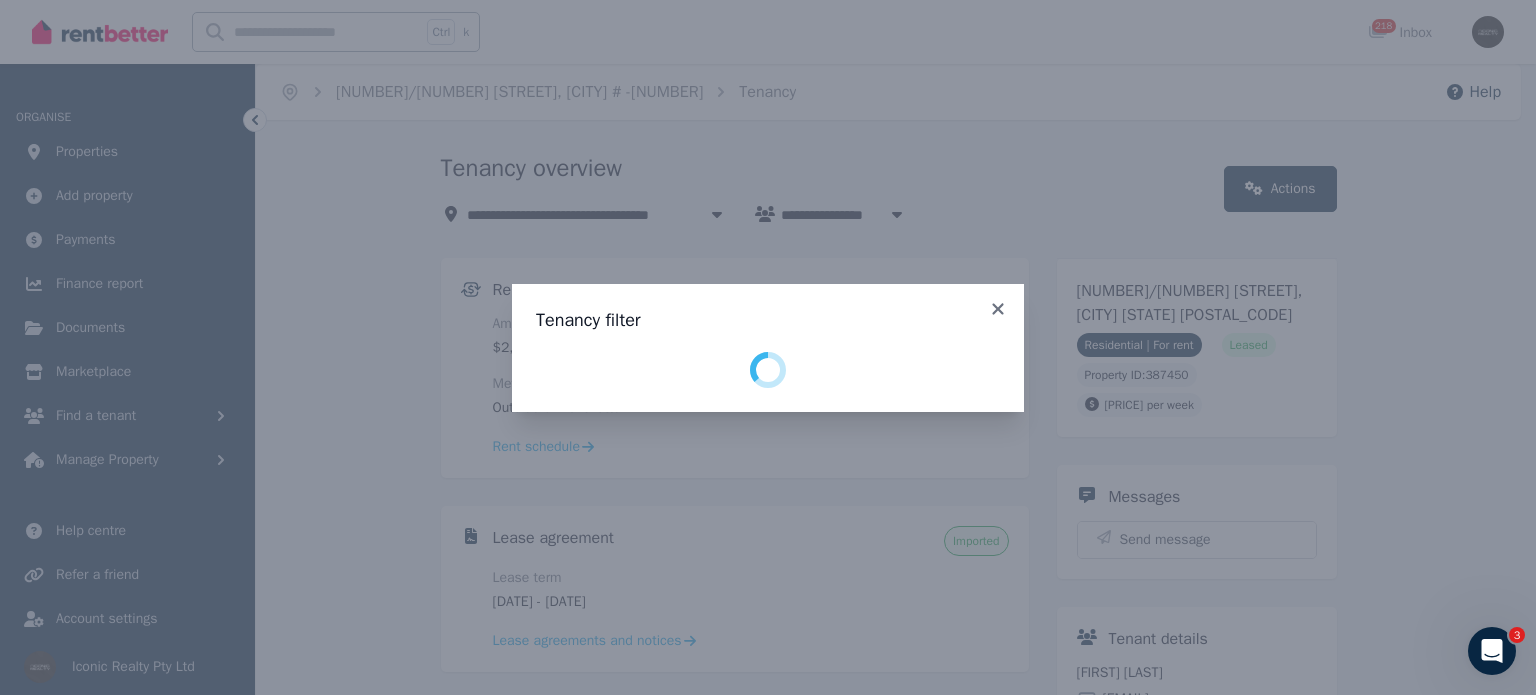 select on "**********" 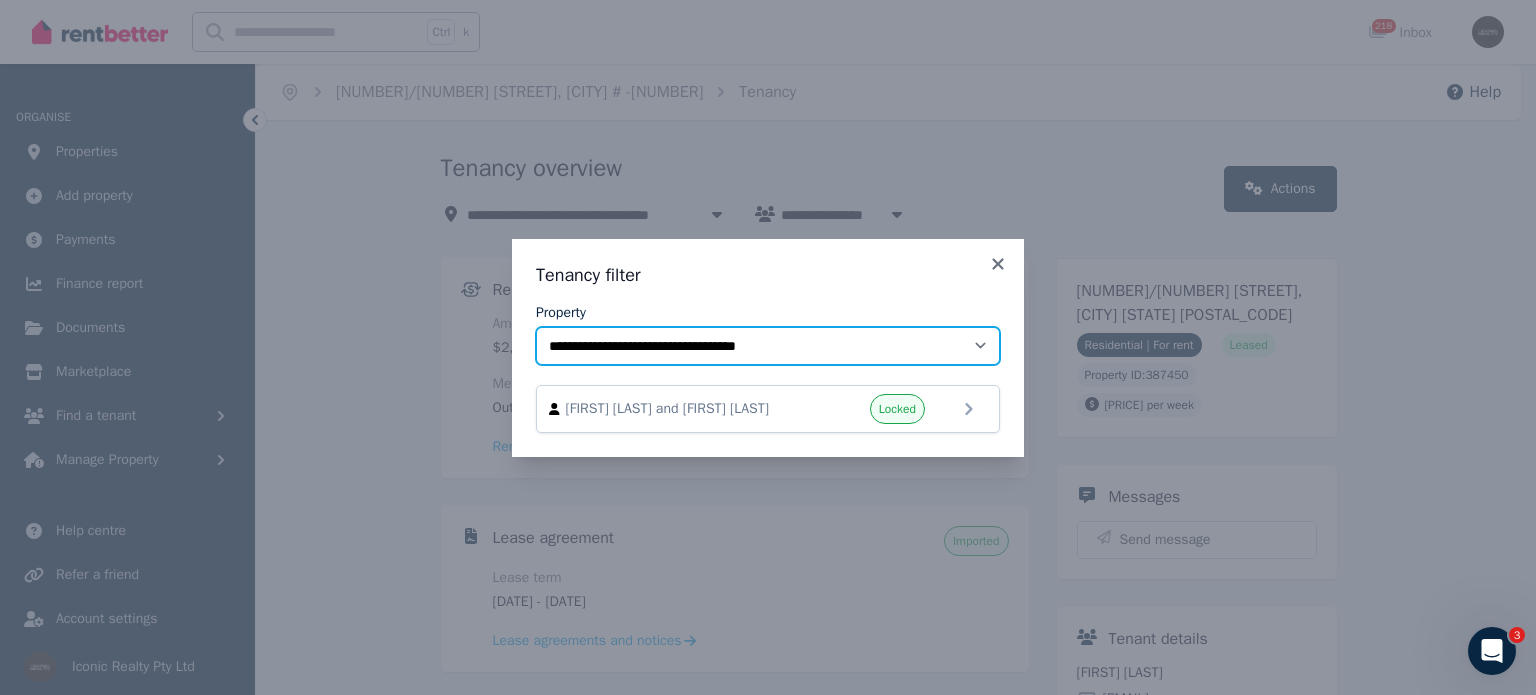 click on "**********" at bounding box center [768, 346] 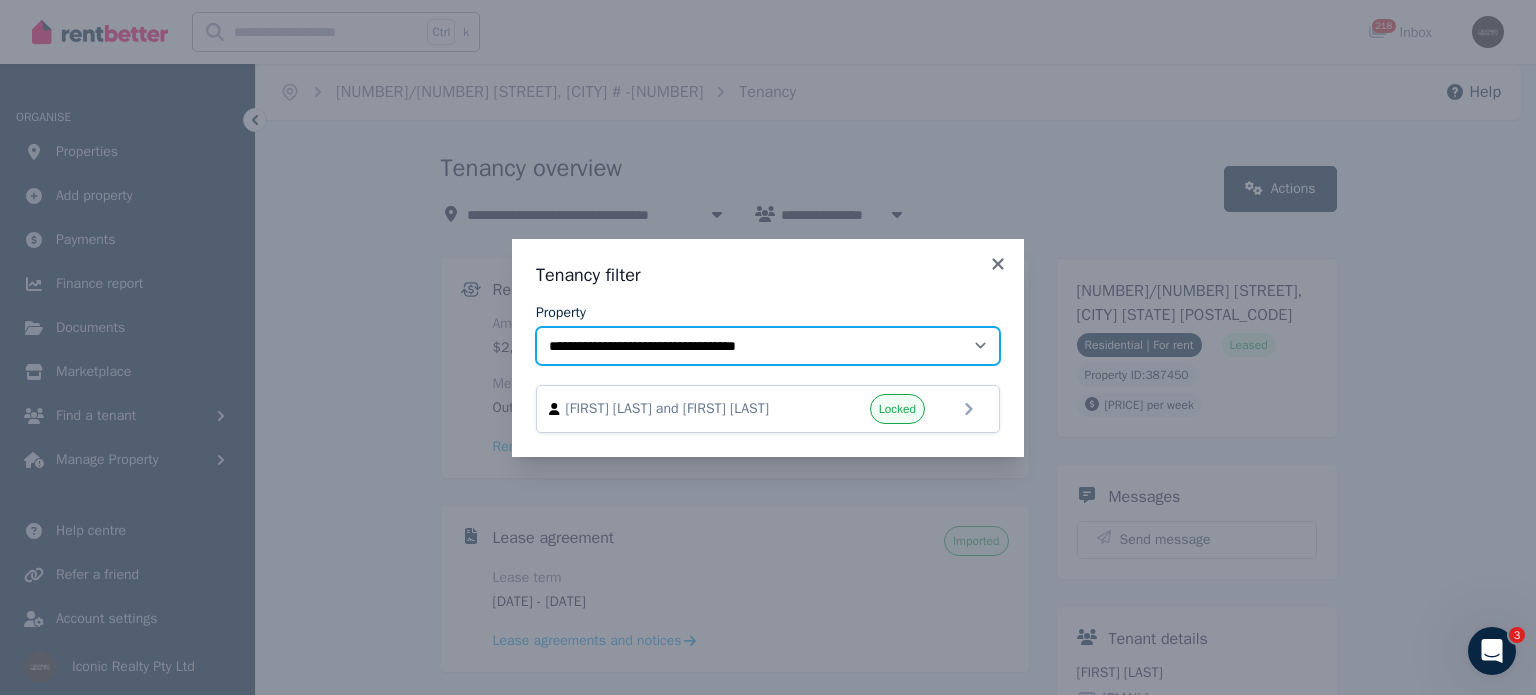 click on "**********" at bounding box center (768, 346) 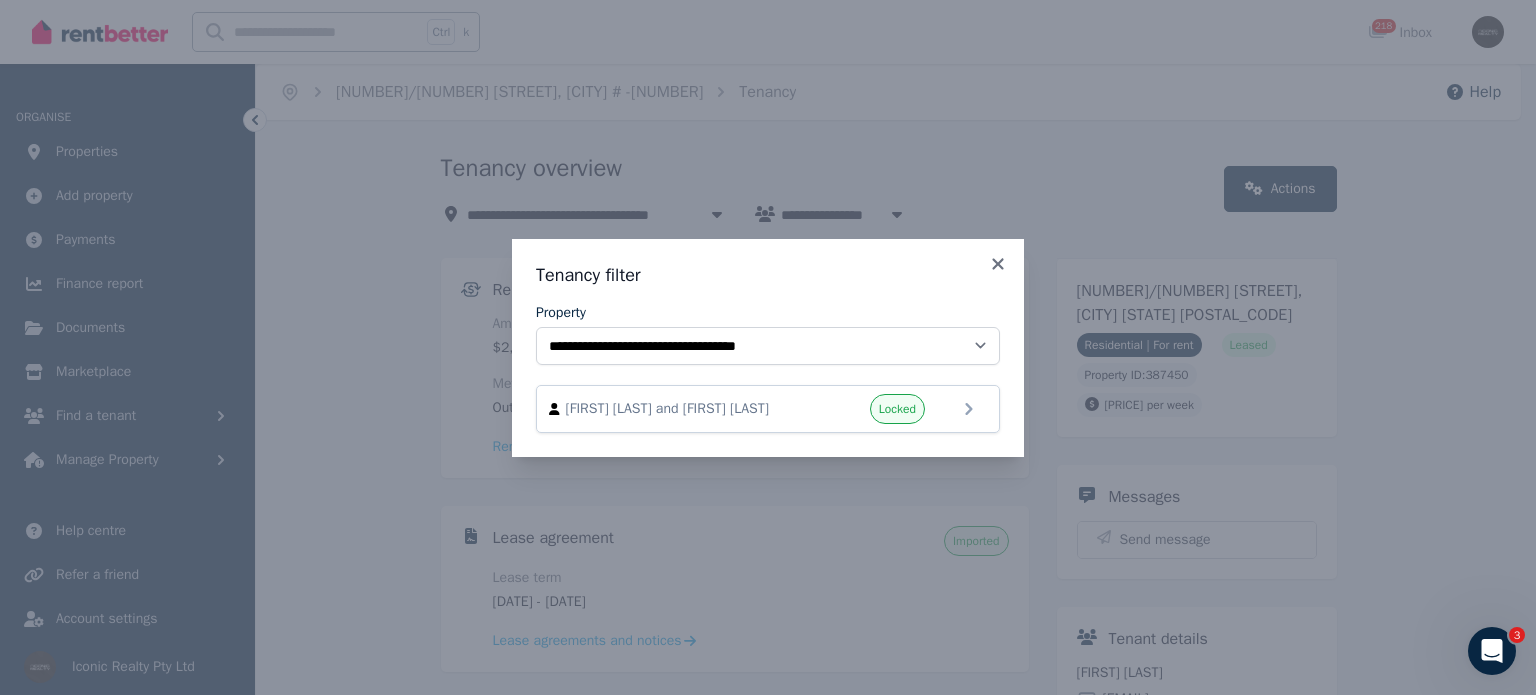 click on "**********" at bounding box center (768, 347) 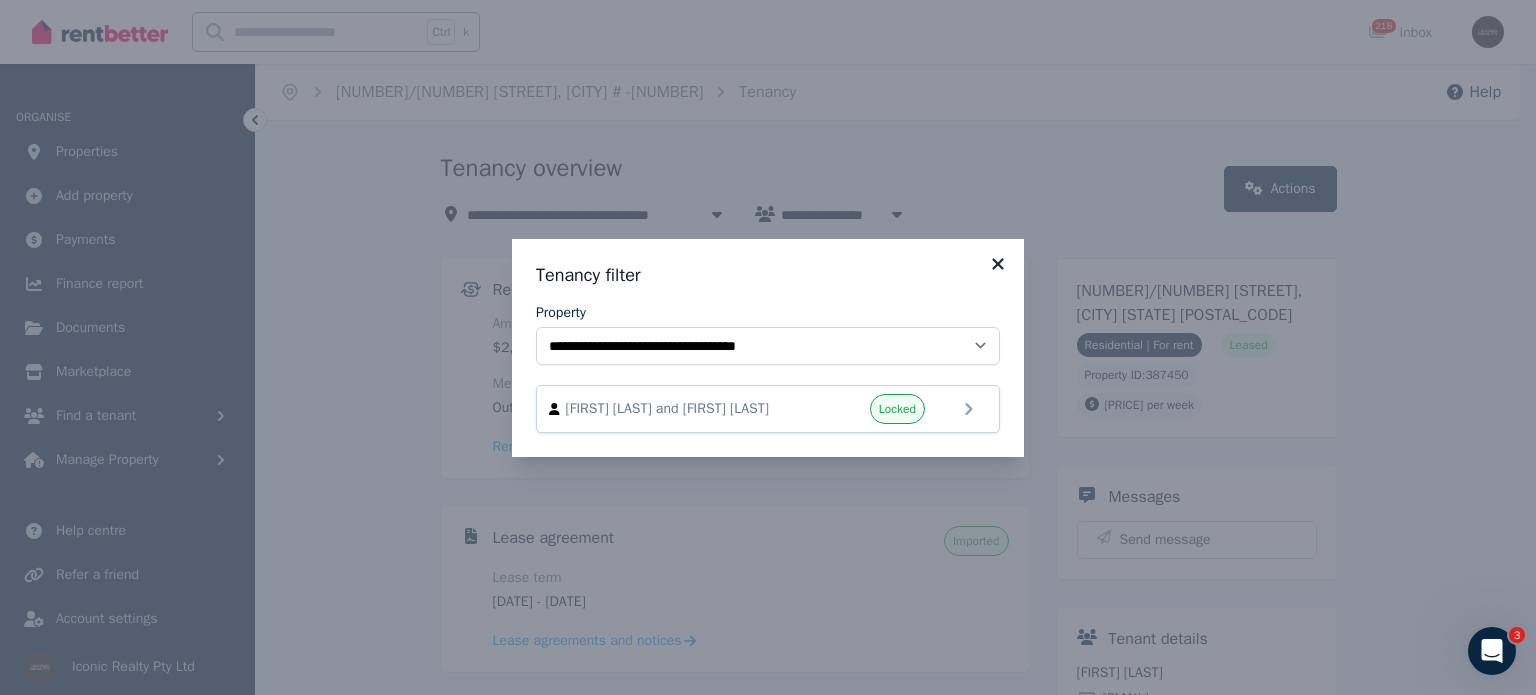 click 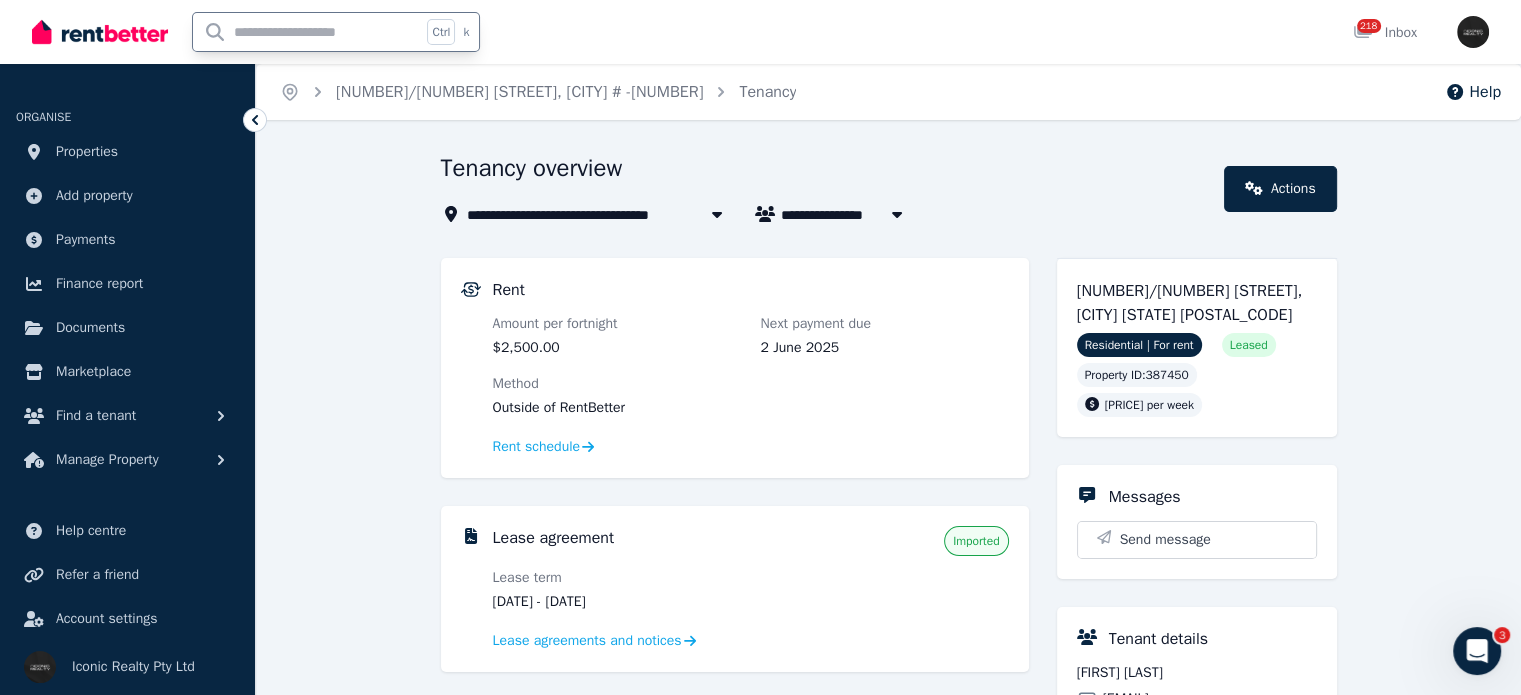 click at bounding box center [307, 32] 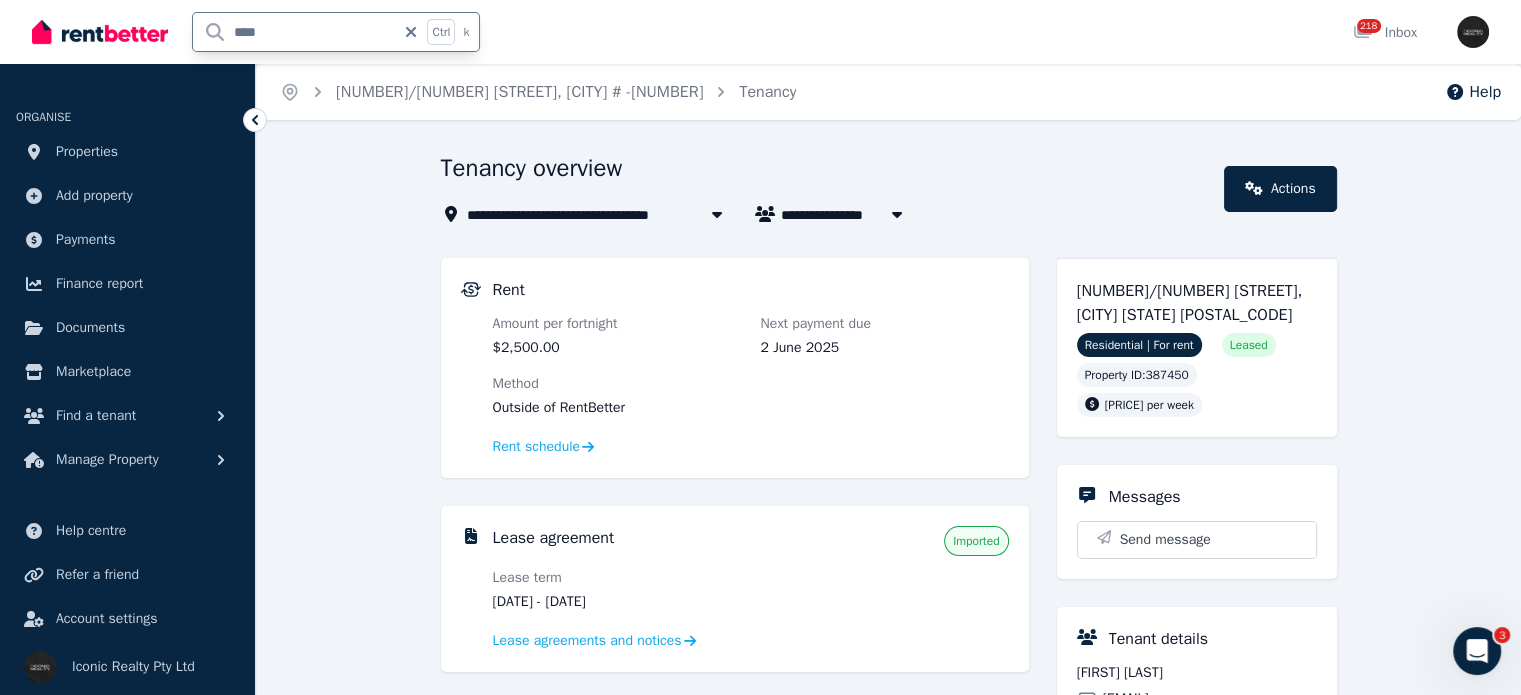 type on "*****" 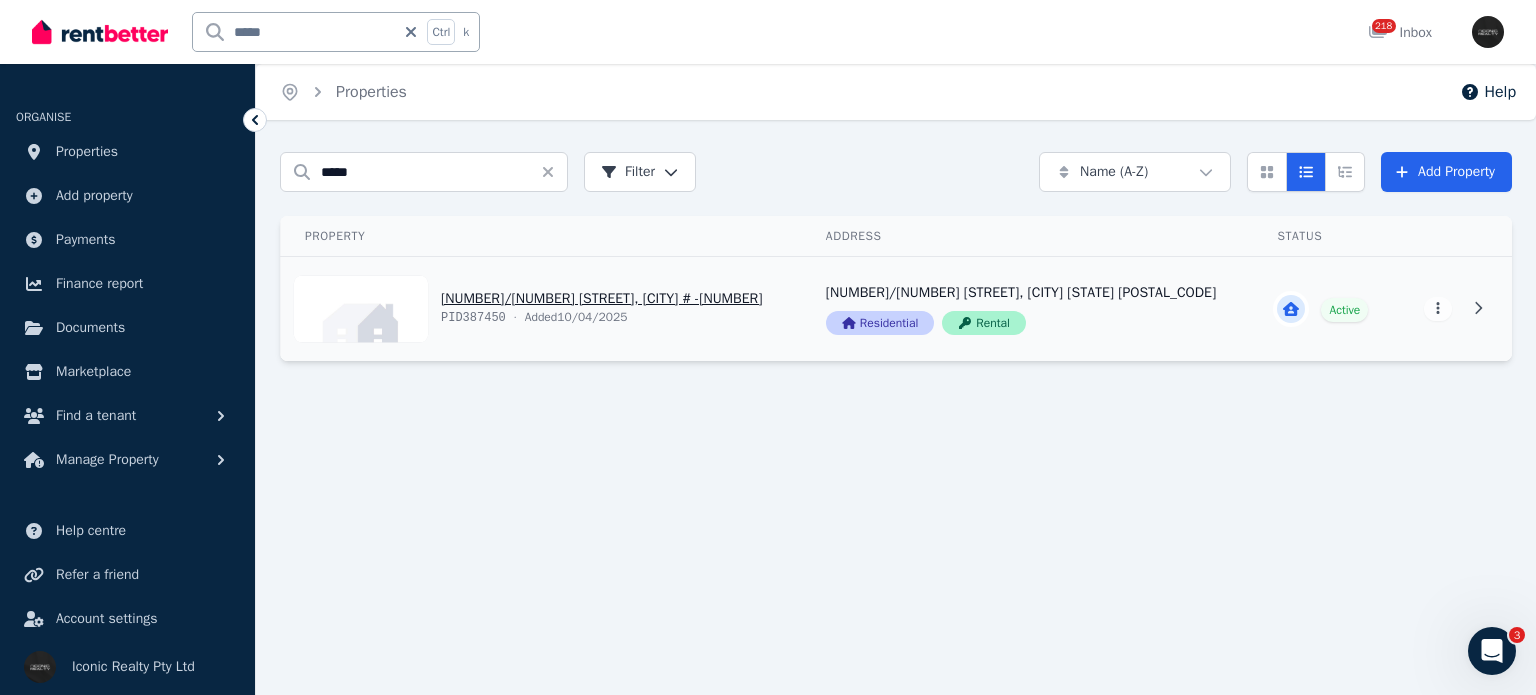 click on "View property details" at bounding box center [541, 309] 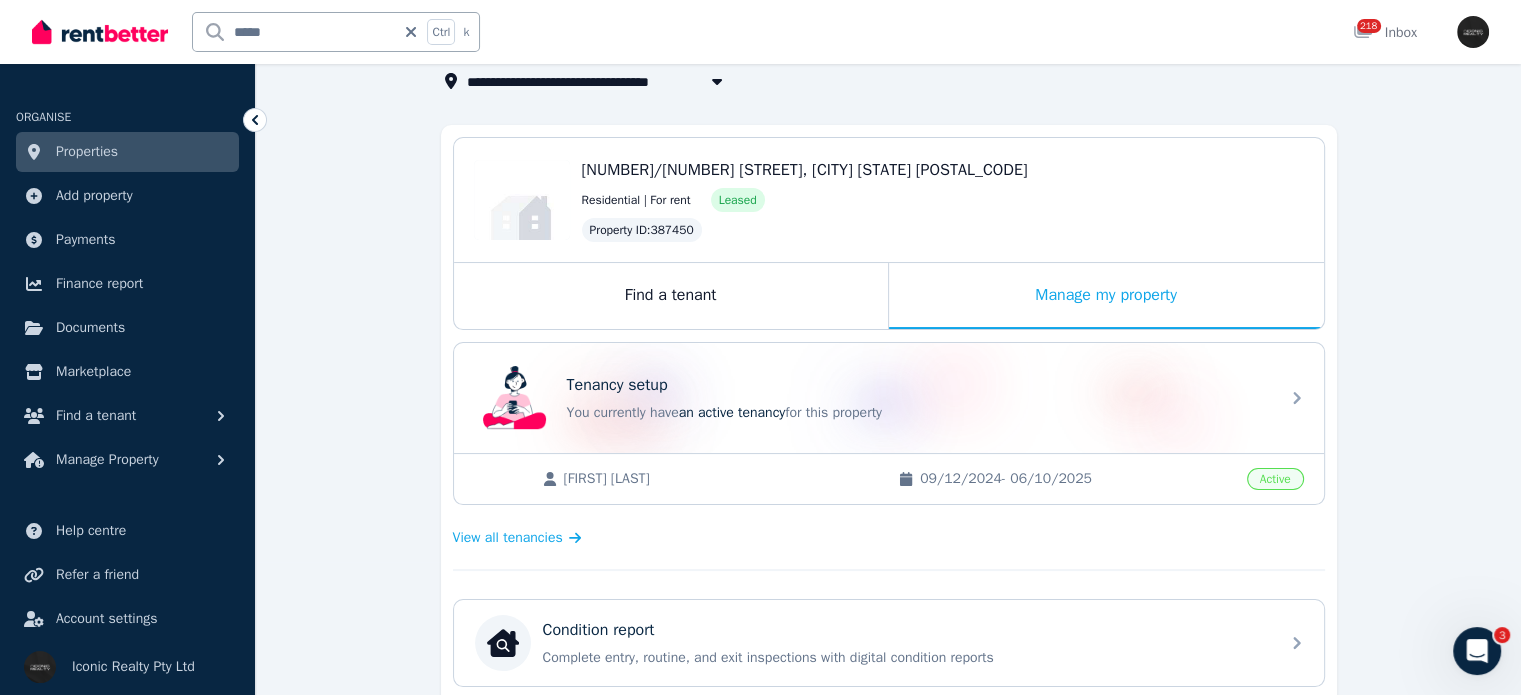 scroll, scrollTop: 200, scrollLeft: 0, axis: vertical 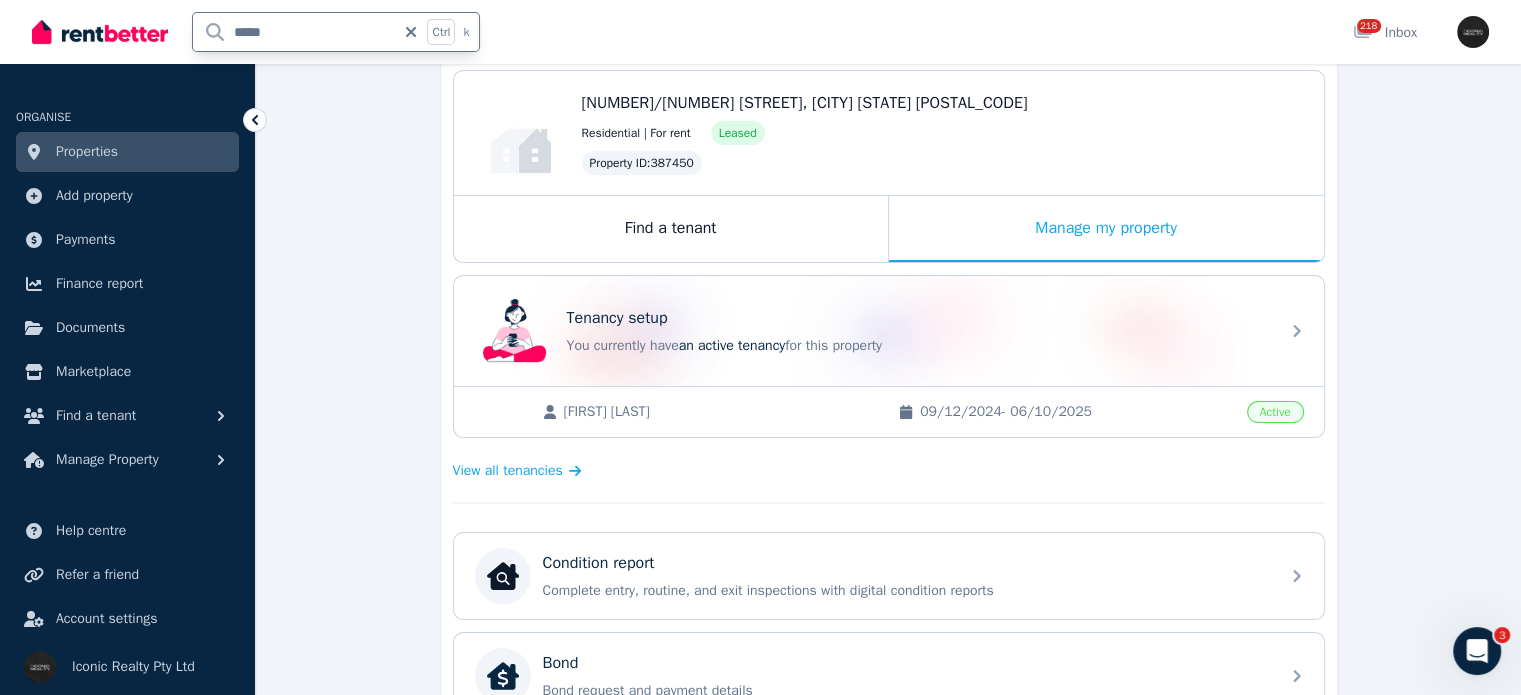 drag, startPoint x: 276, startPoint y: 32, endPoint x: 196, endPoint y: 28, distance: 80.09994 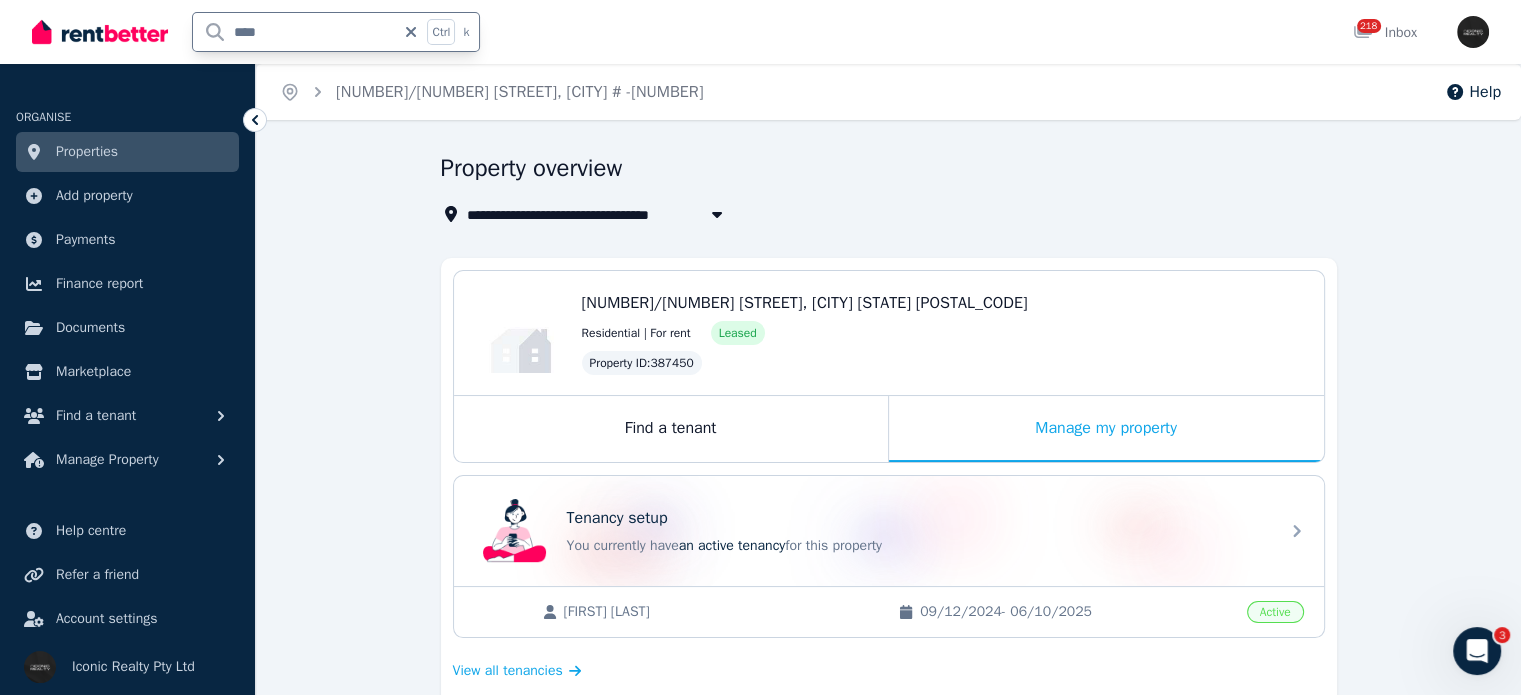 type on "*****" 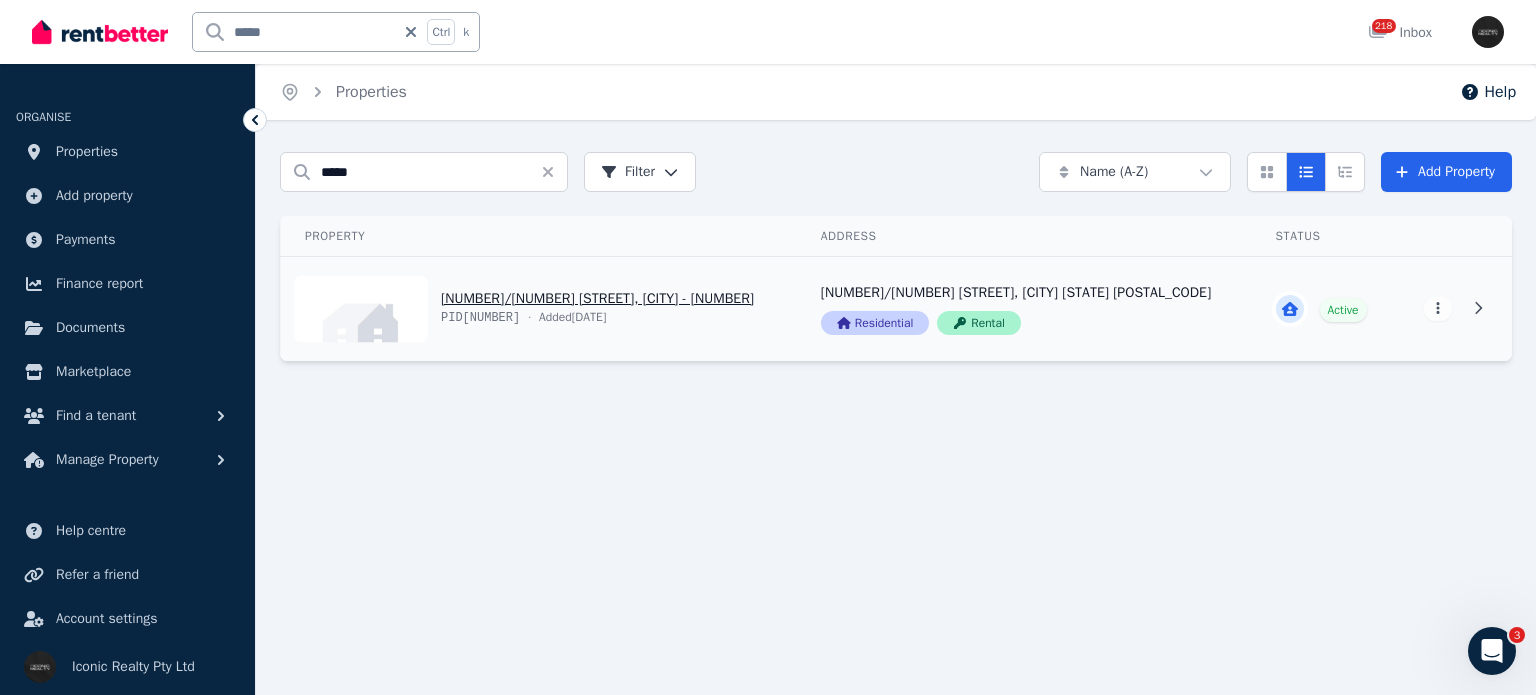 click on "View property details" at bounding box center [539, 309] 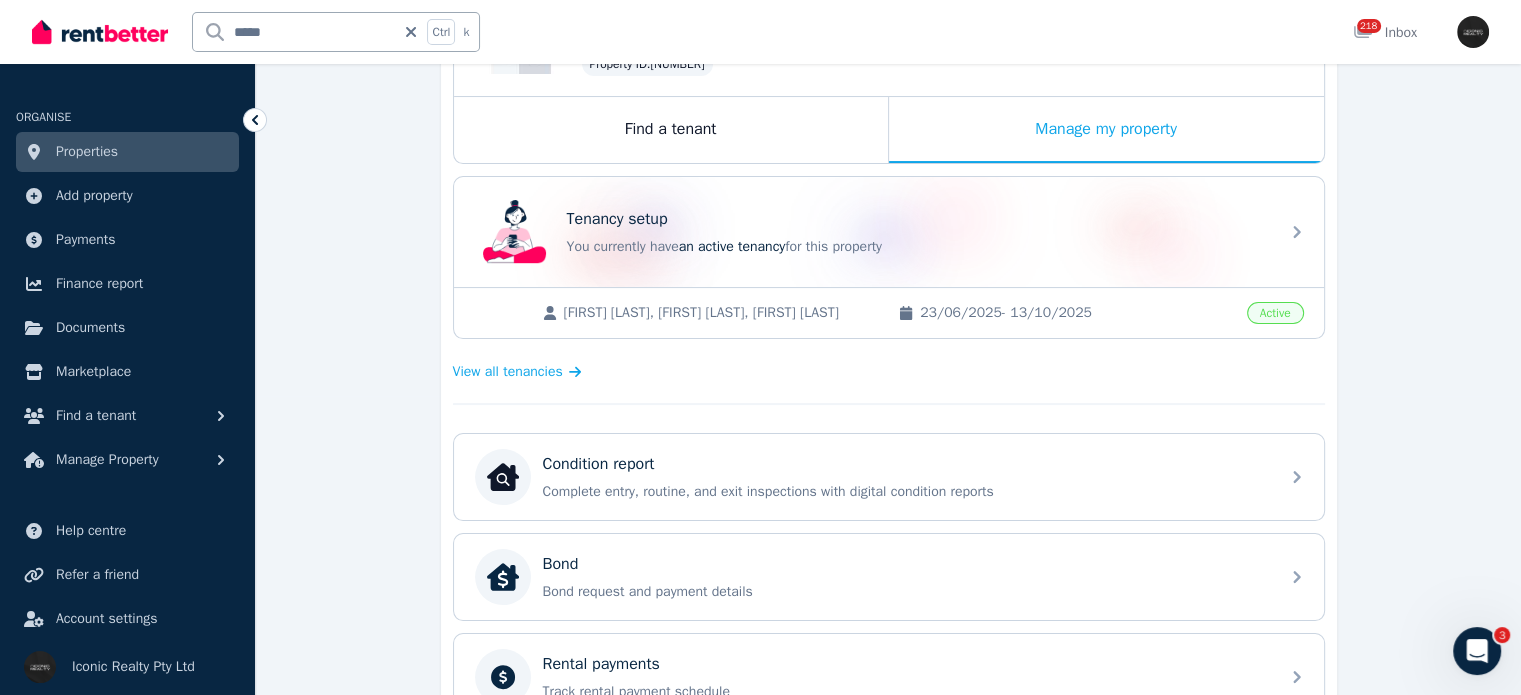 scroll, scrollTop: 300, scrollLeft: 0, axis: vertical 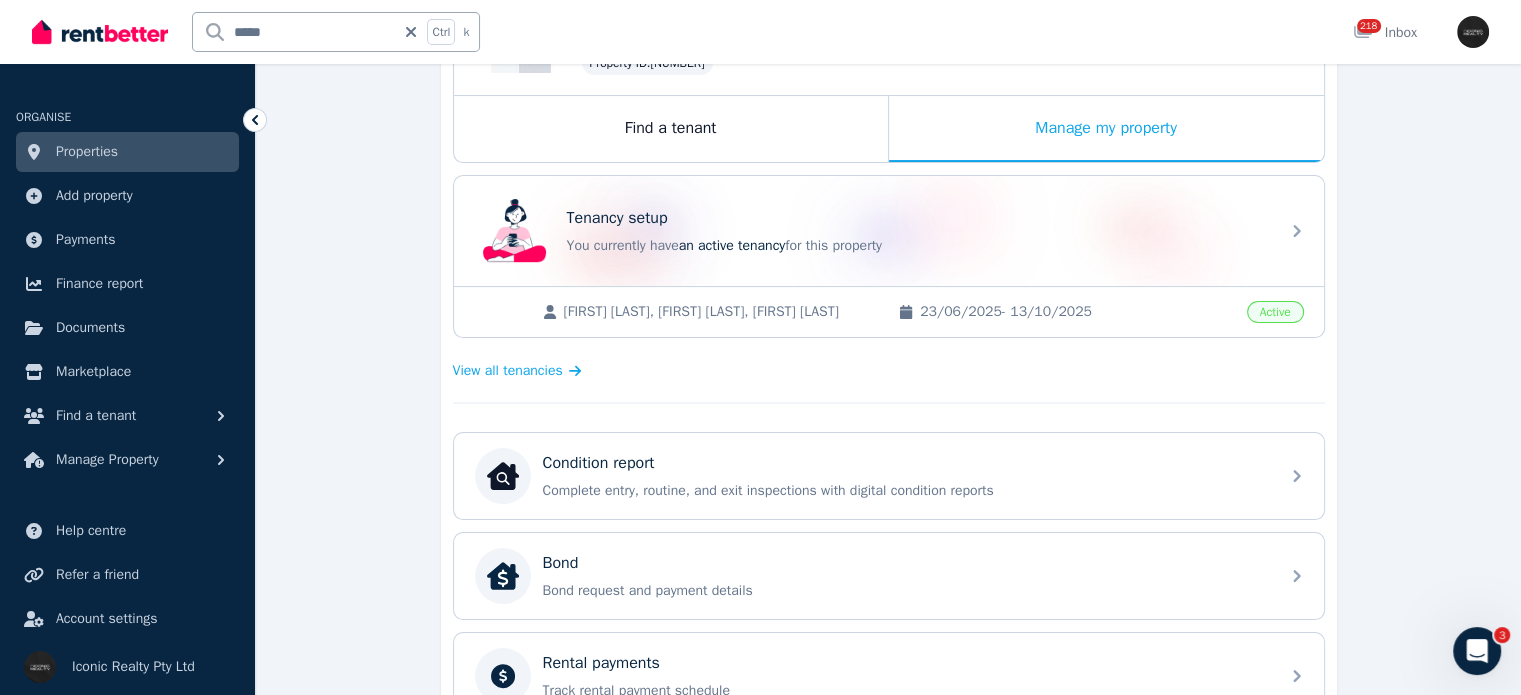 click on "[FIRST] [LAST], [FIRST] [LAST], [FIRST] [LAST]" at bounding box center [721, 312] 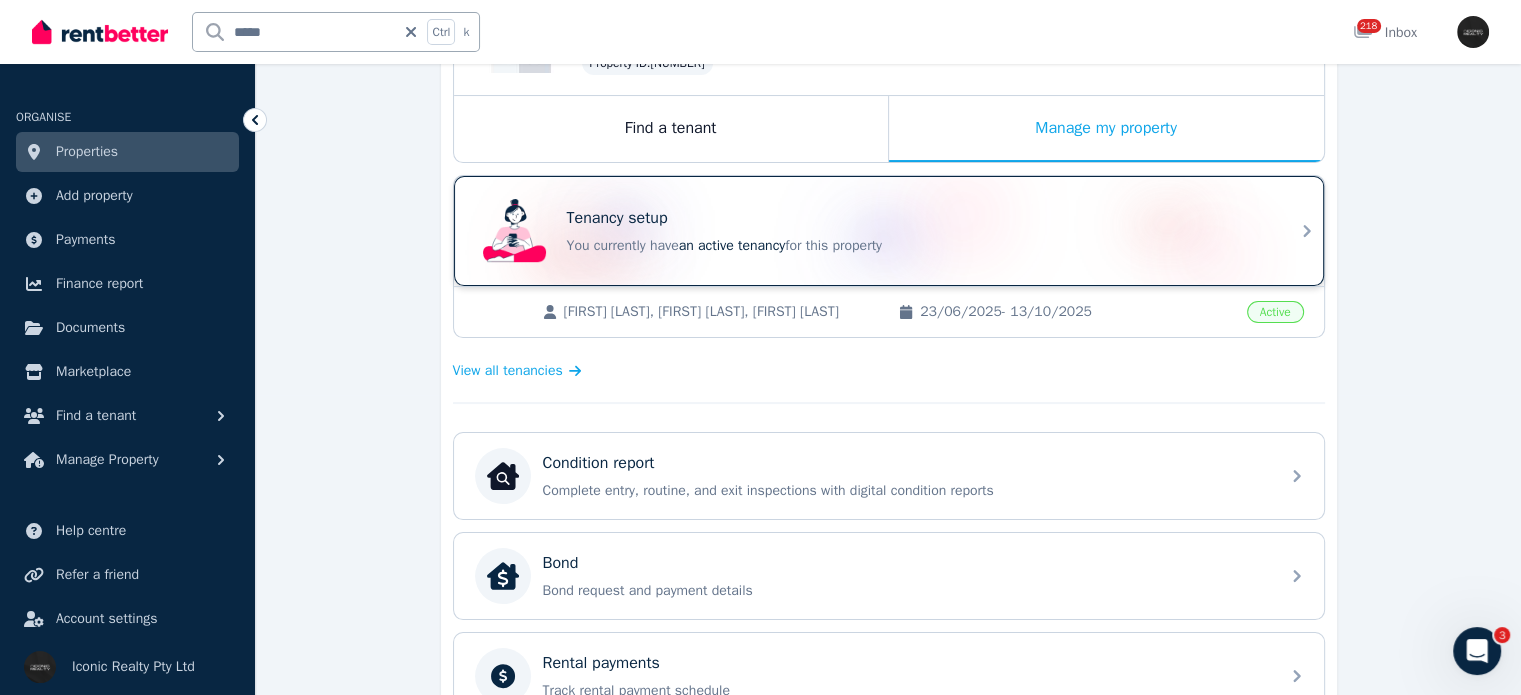 click on "Tenancy setup You currently have  an active tenancy  for this property" at bounding box center (871, 231) 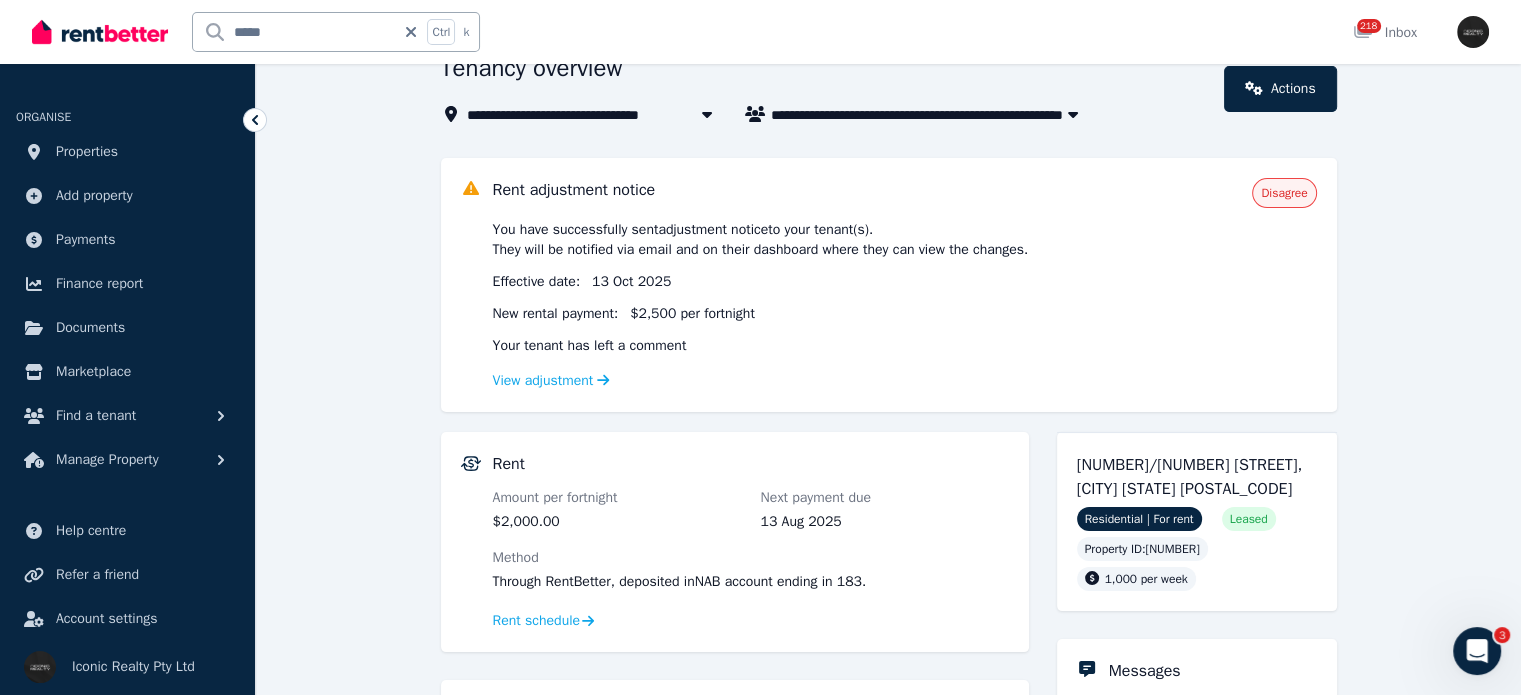 scroll, scrollTop: 0, scrollLeft: 0, axis: both 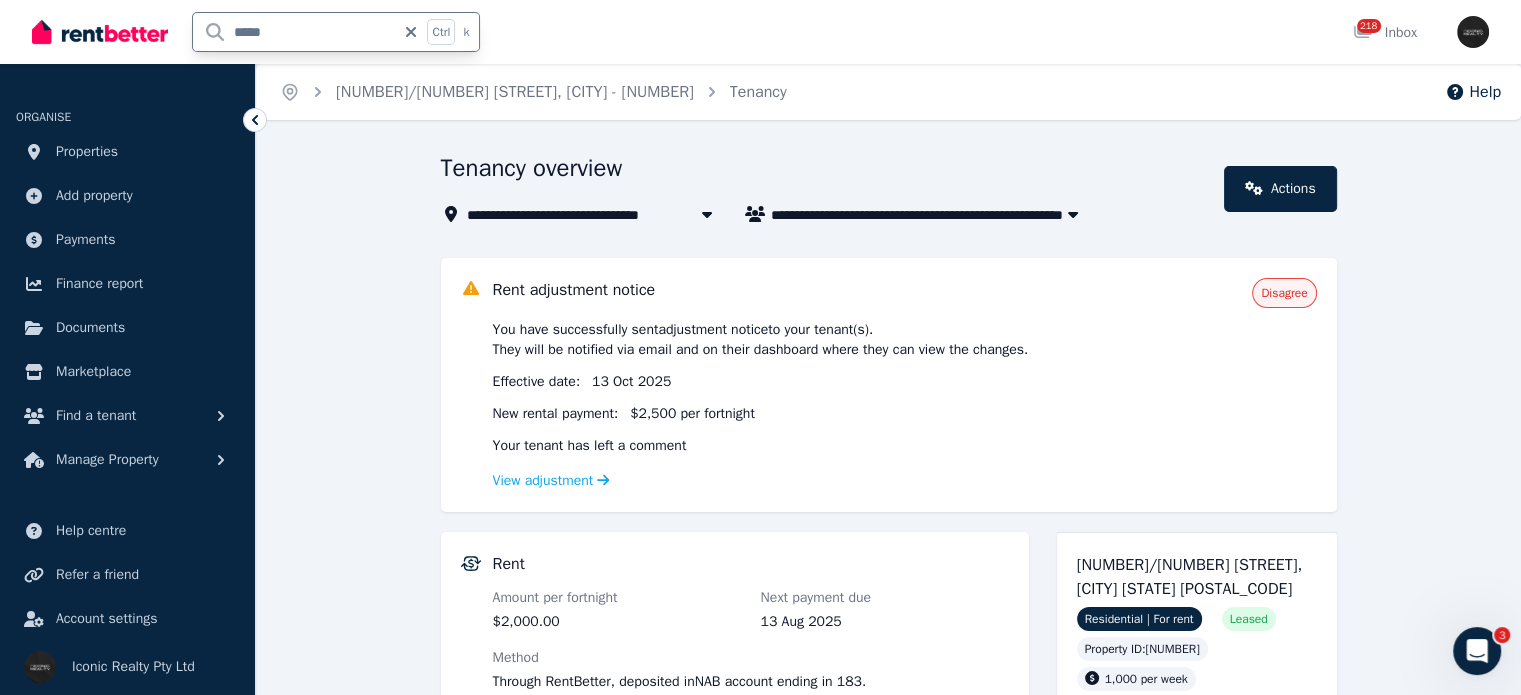 drag, startPoint x: 333, startPoint y: 27, endPoint x: 153, endPoint y: 31, distance: 180.04443 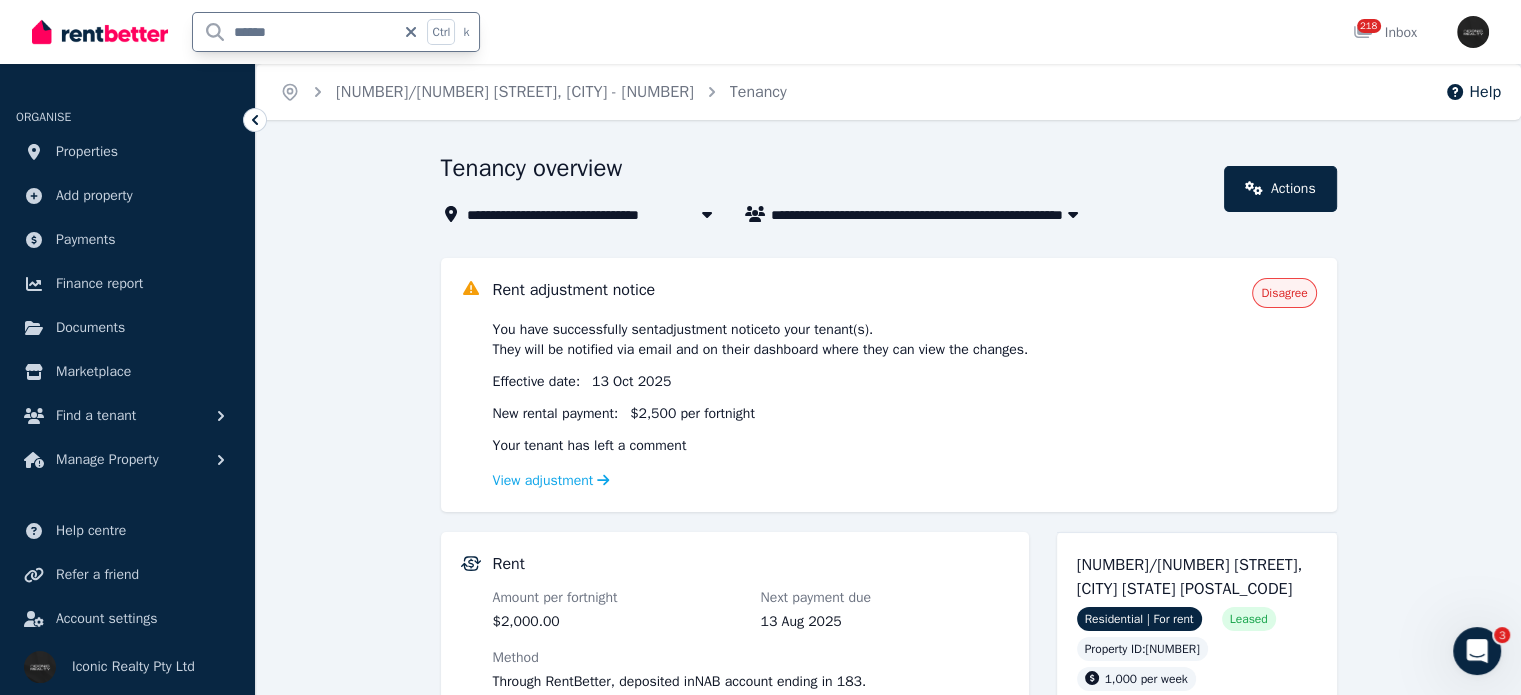 type on "*******" 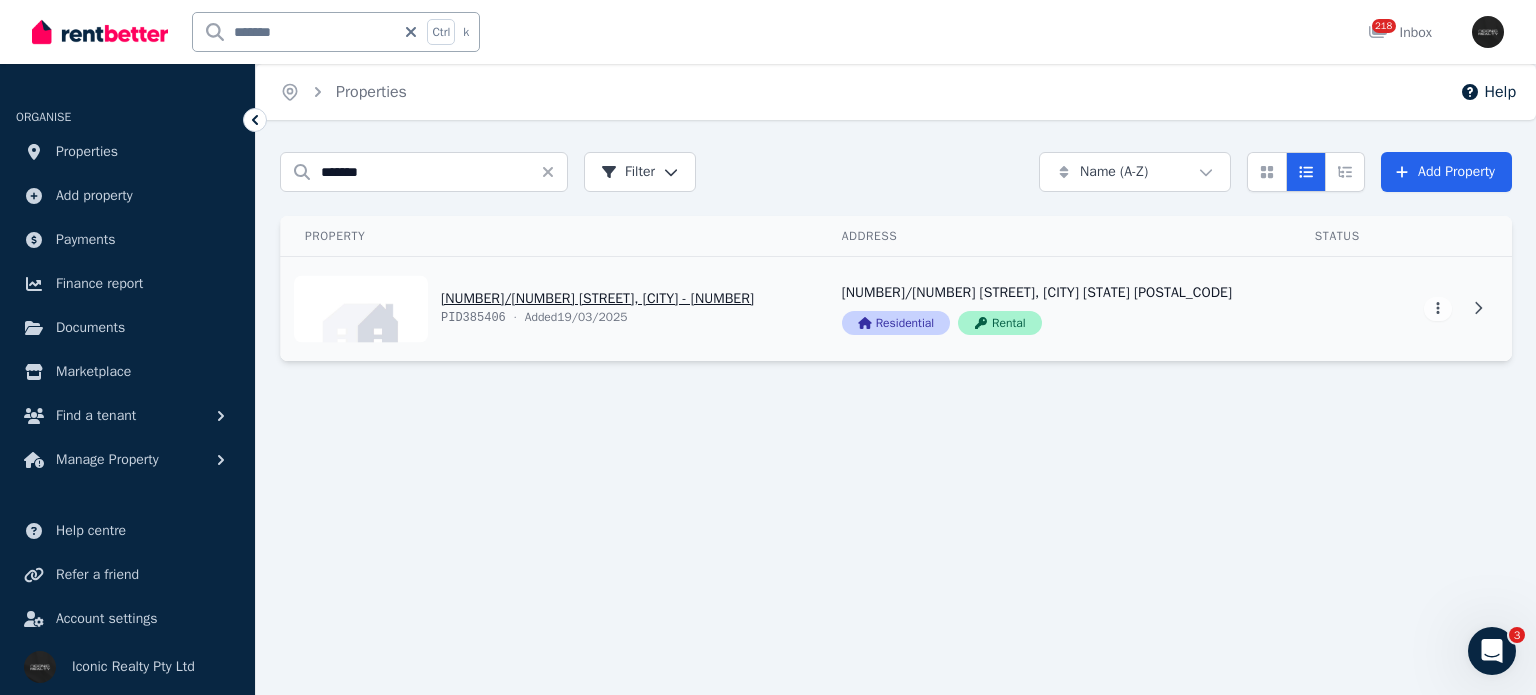 click on "View property details" at bounding box center (549, 309) 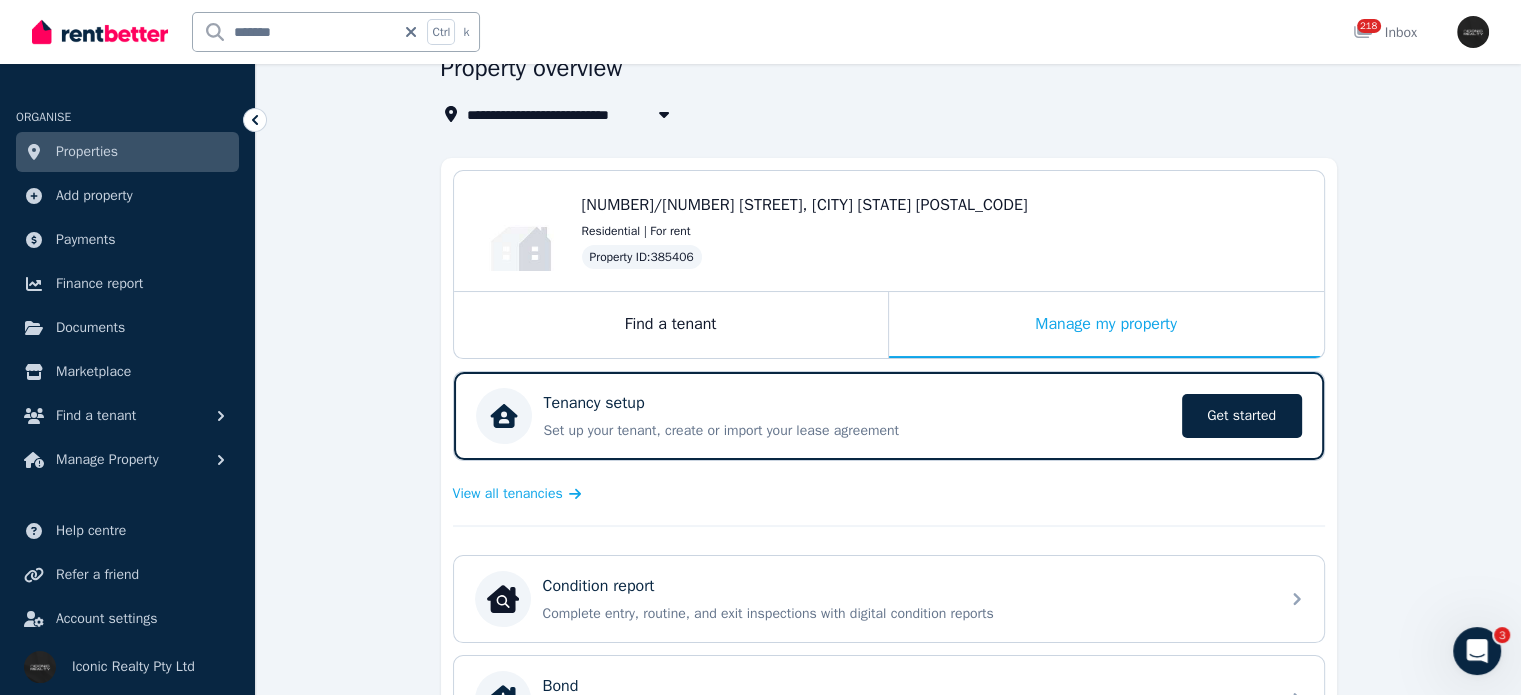 scroll, scrollTop: 200, scrollLeft: 0, axis: vertical 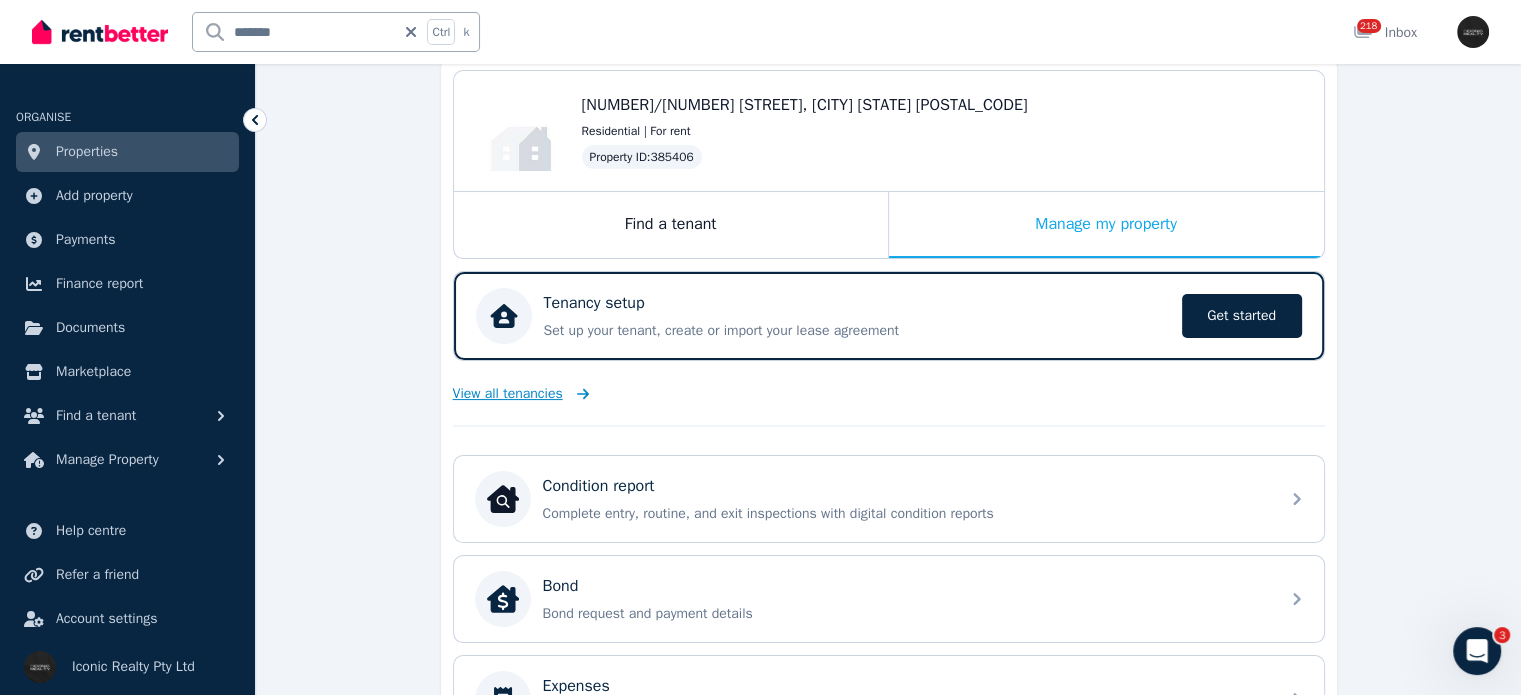 click on "View all tenancies" at bounding box center [508, 394] 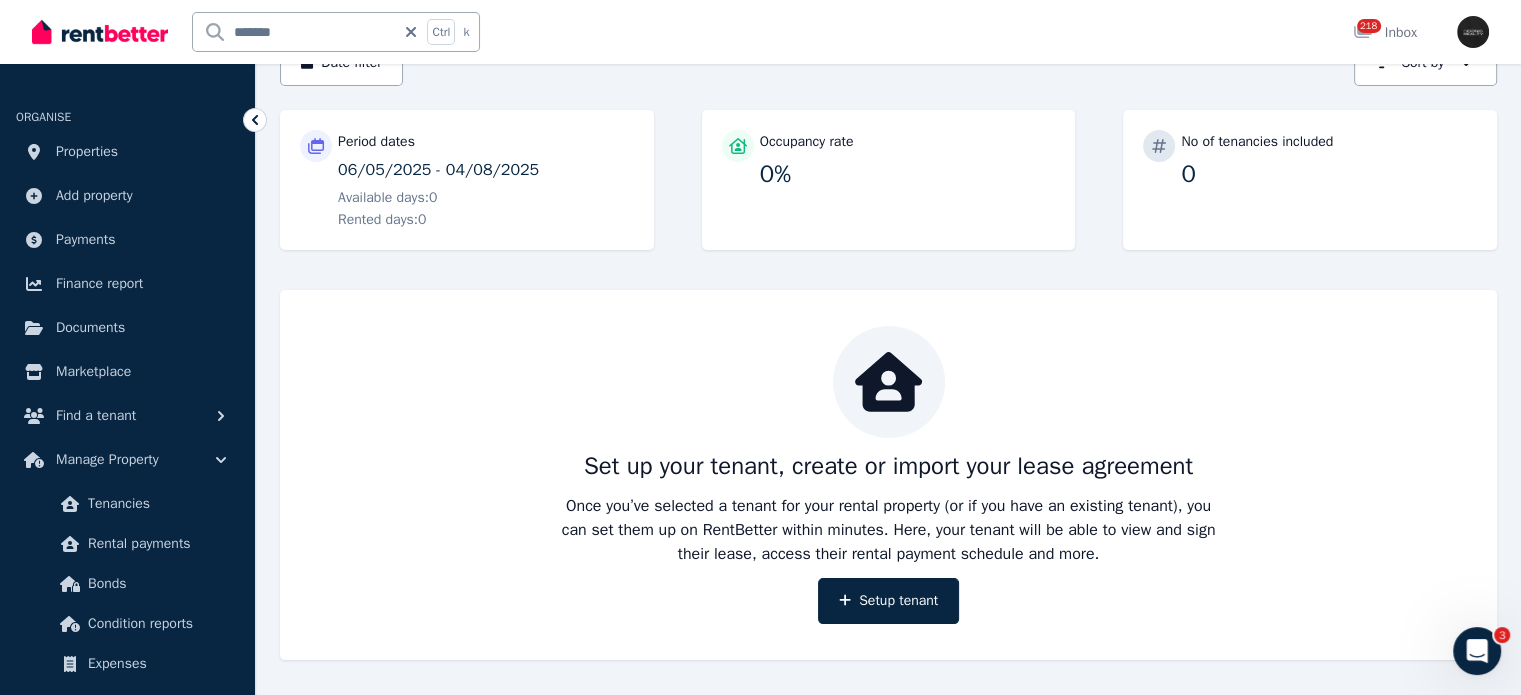 scroll, scrollTop: 0, scrollLeft: 0, axis: both 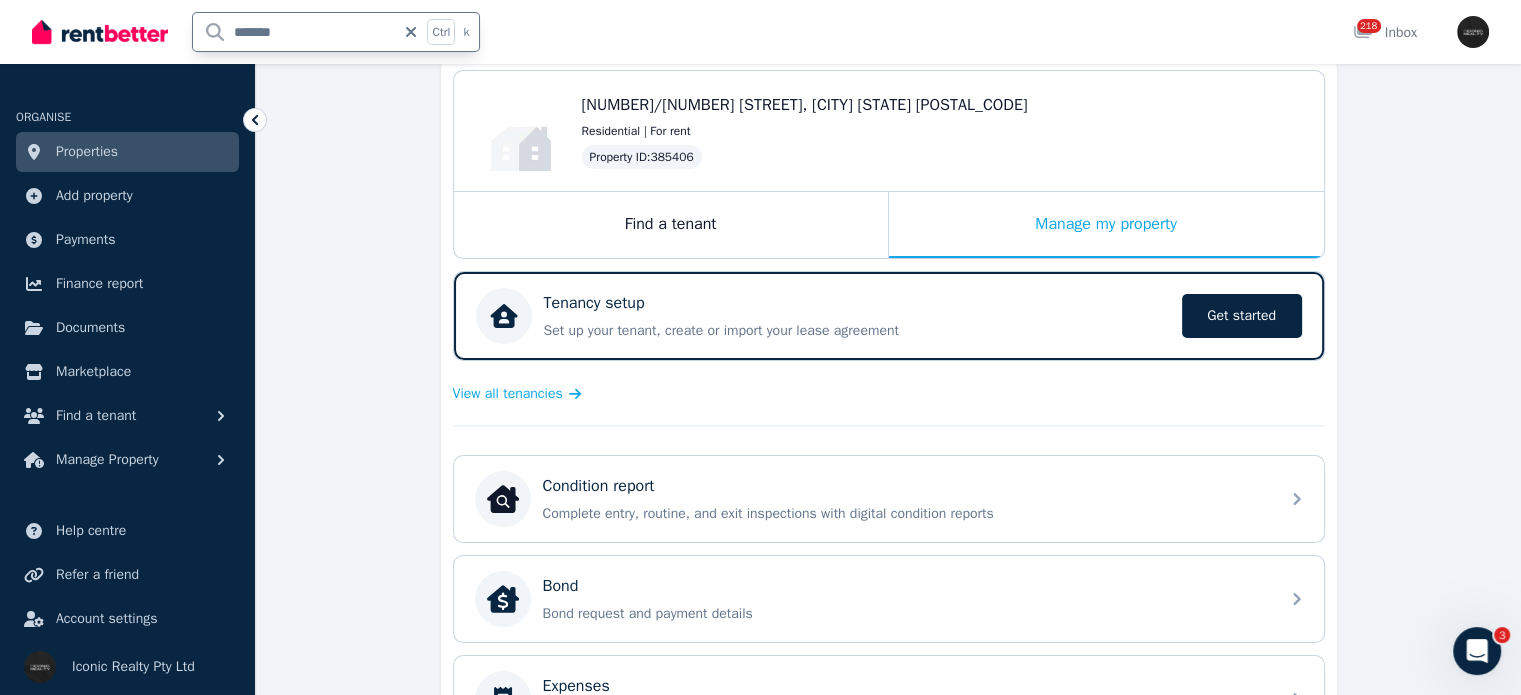 drag, startPoint x: 288, startPoint y: 39, endPoint x: 212, endPoint y: 15, distance: 79.69943 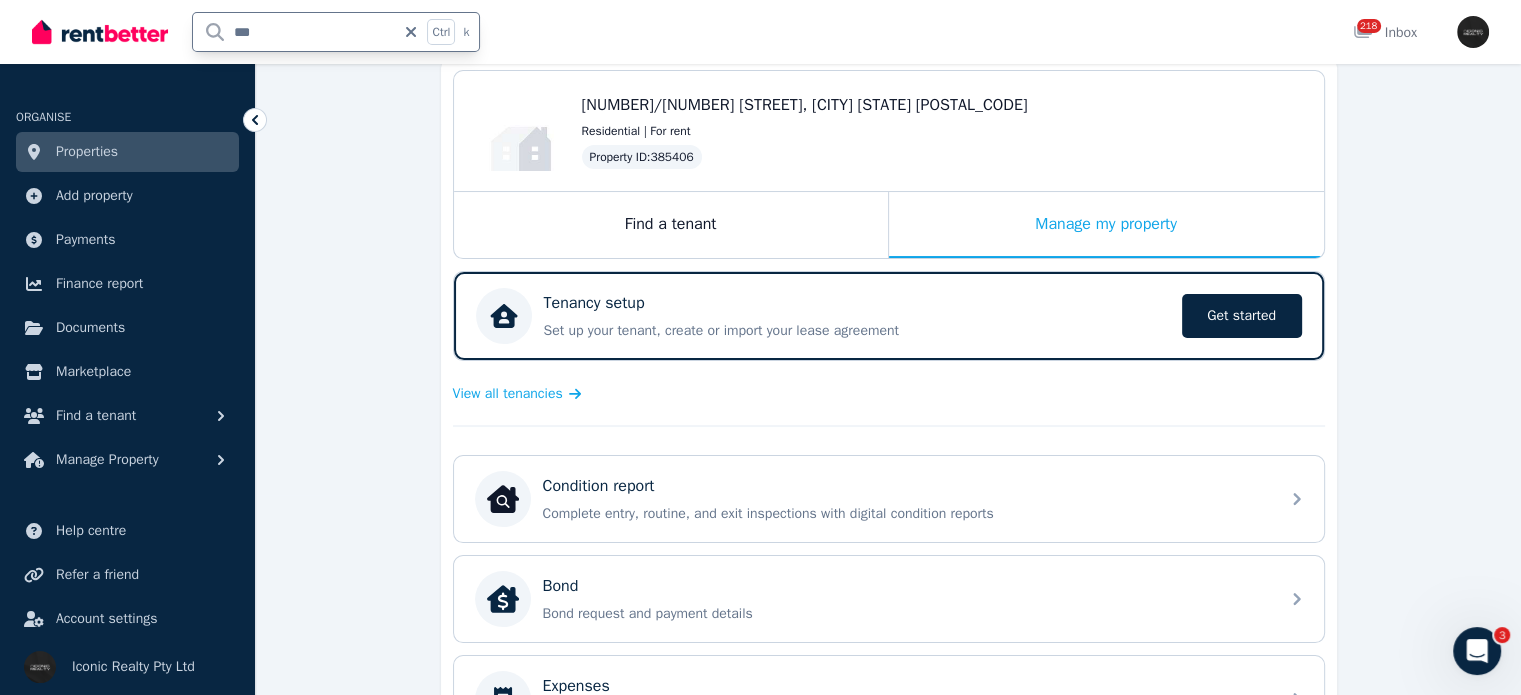 type on "****" 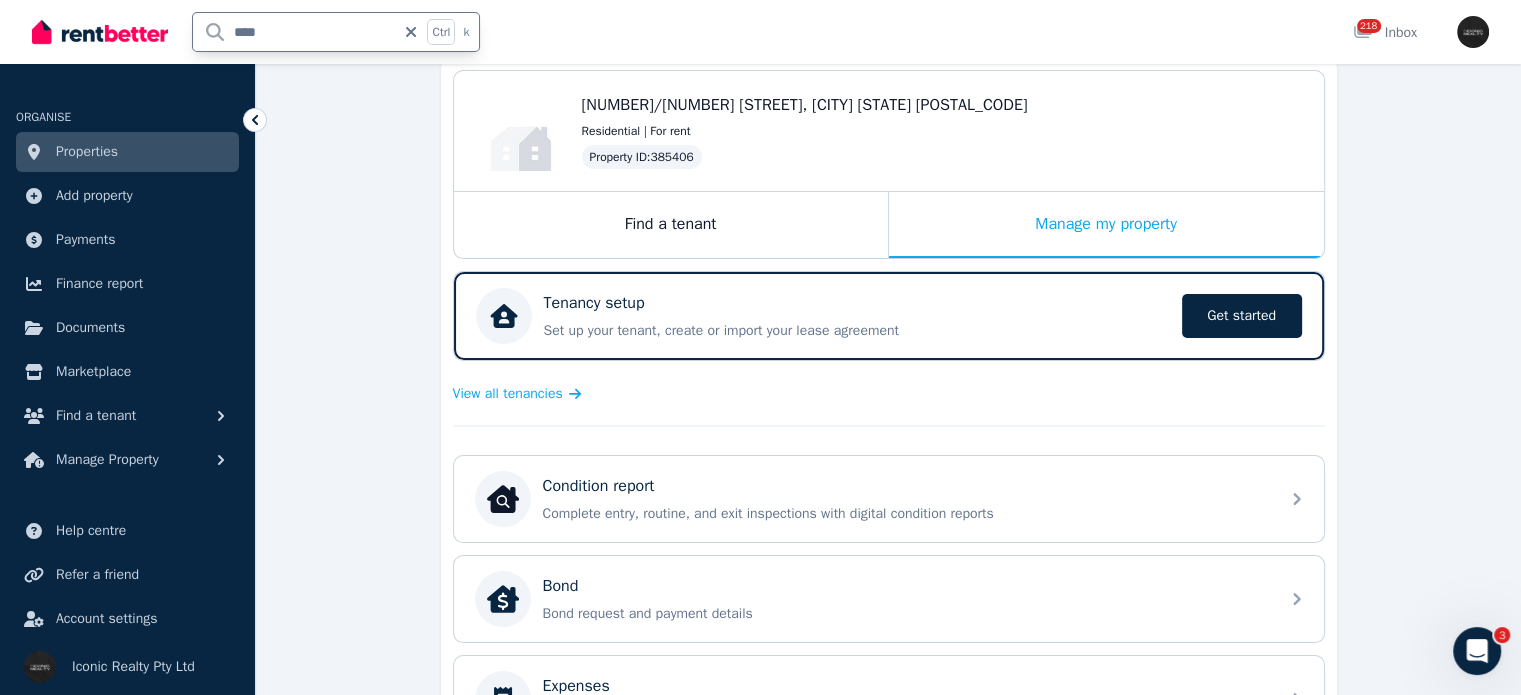 scroll, scrollTop: 0, scrollLeft: 0, axis: both 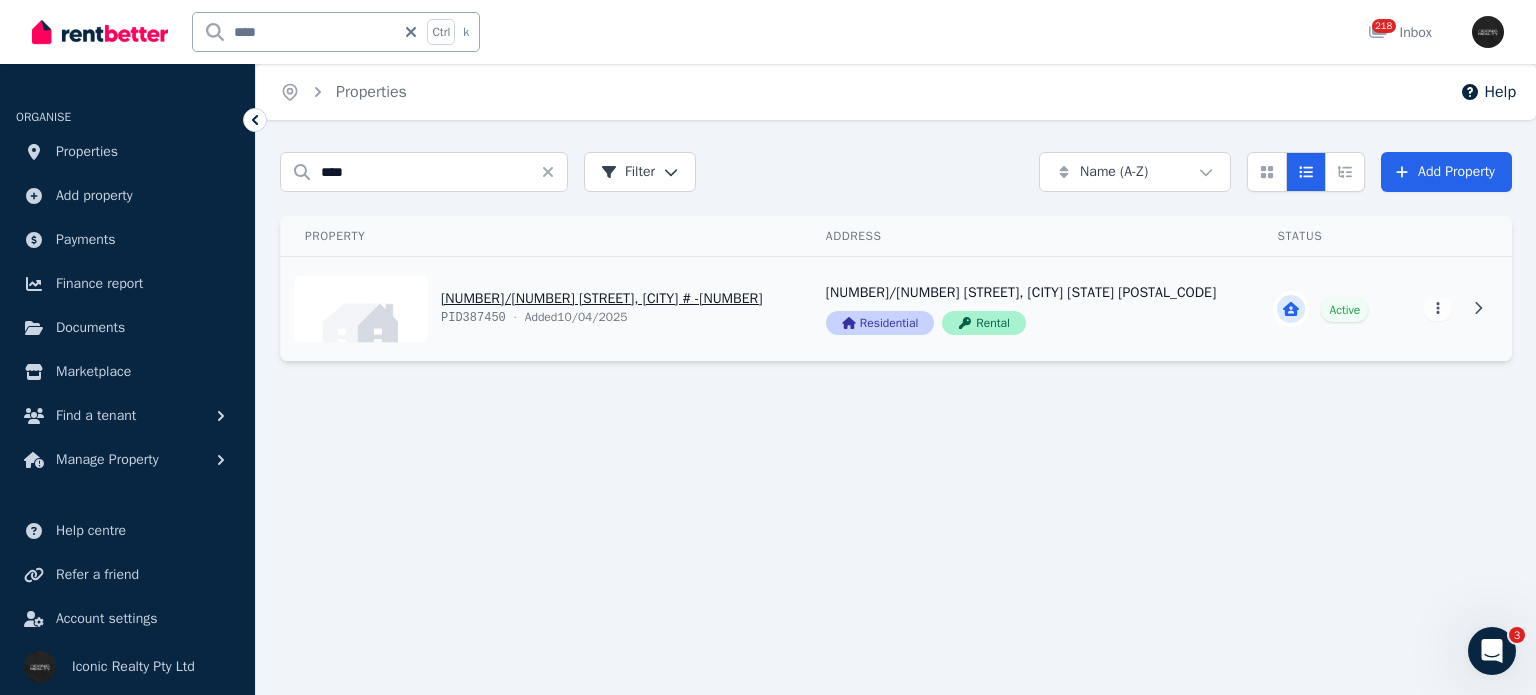 click on "View property details" at bounding box center (541, 309) 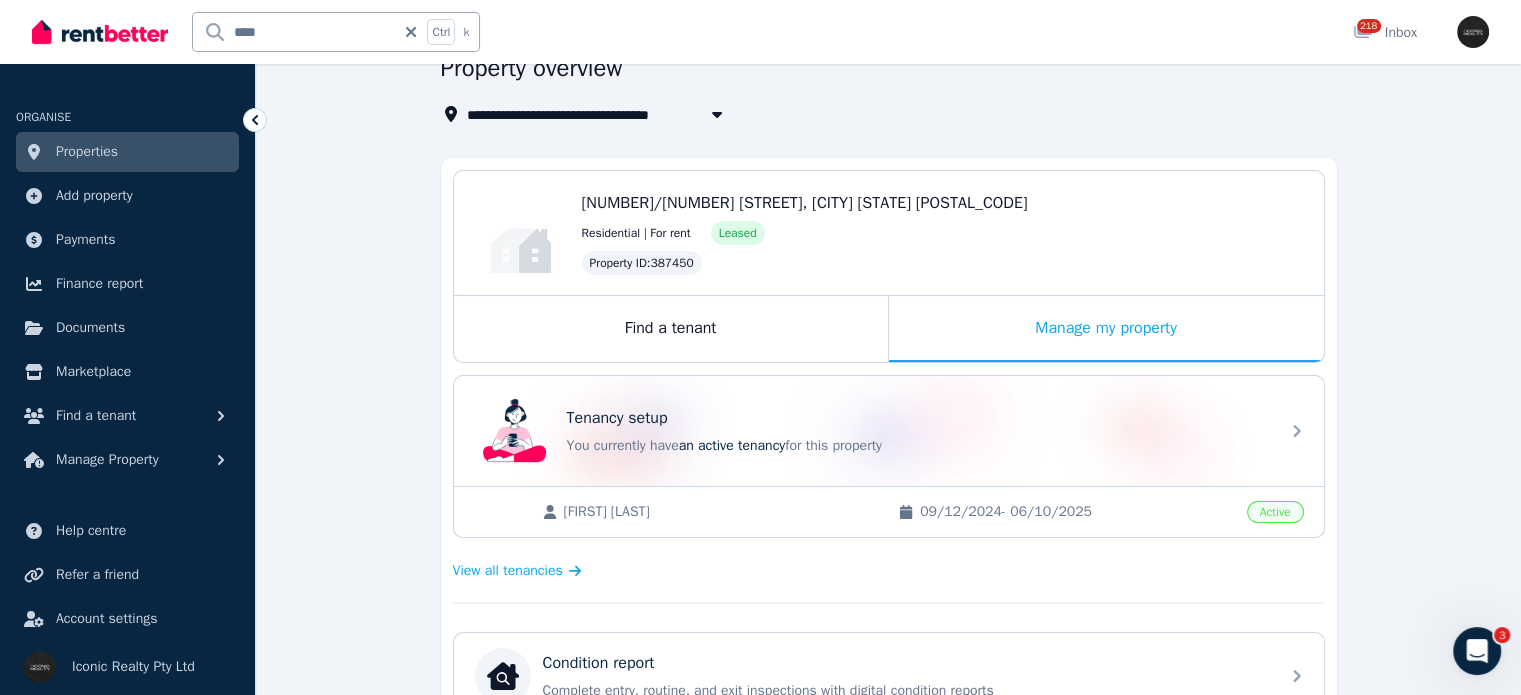scroll, scrollTop: 200, scrollLeft: 0, axis: vertical 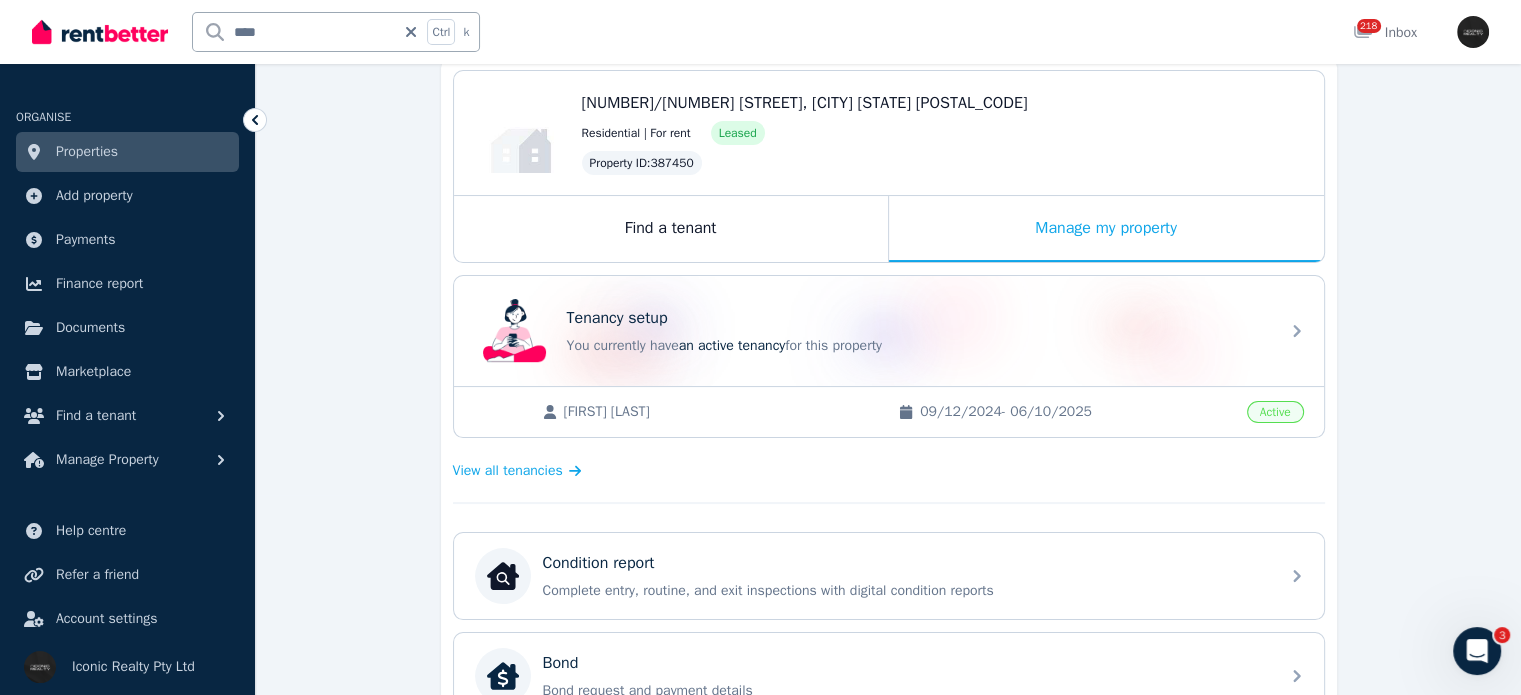 click on "[FIRST] [LAST]" at bounding box center [721, 412] 